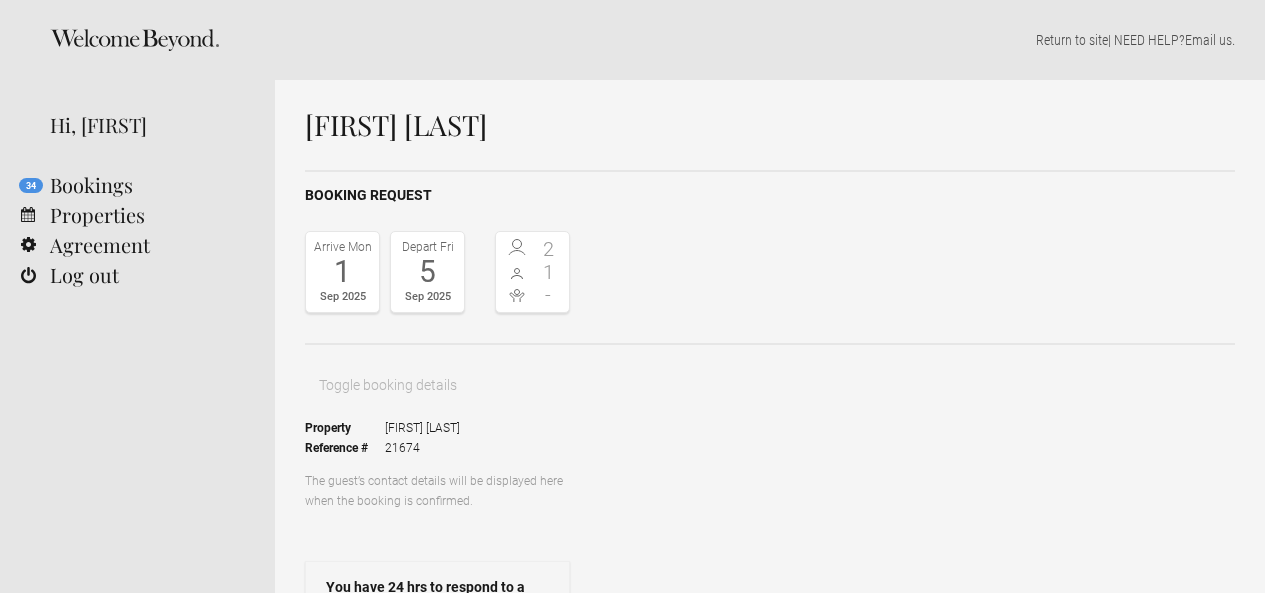 scroll, scrollTop: 0, scrollLeft: 0, axis: both 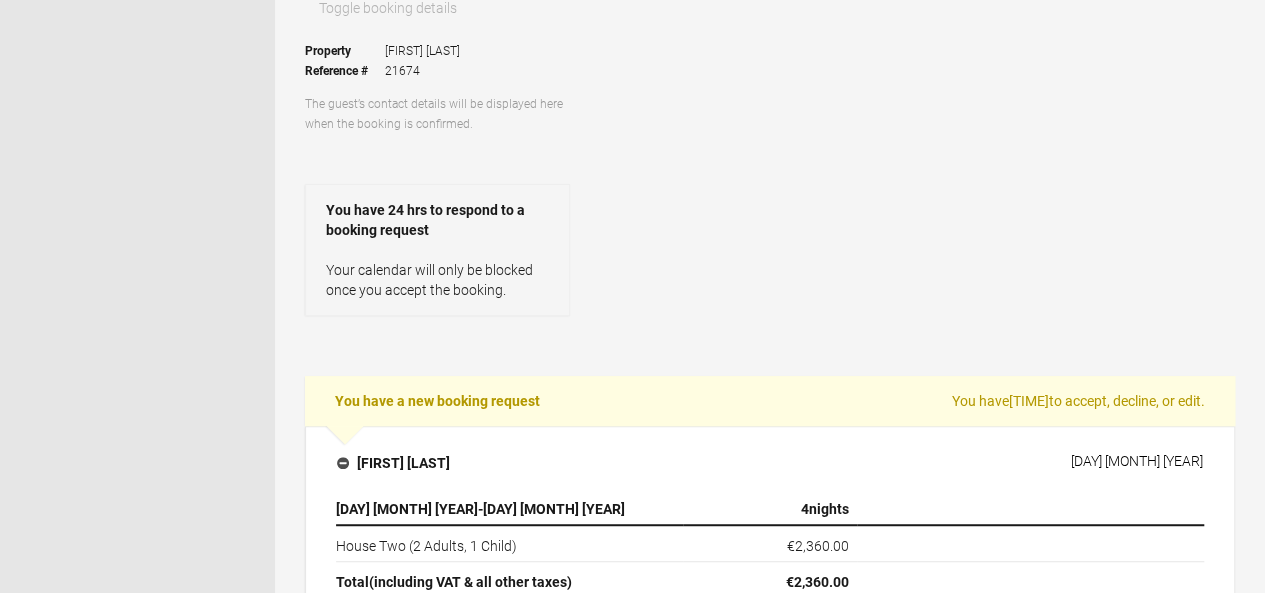click on "Edit offer" at bounding box center (650, 954) 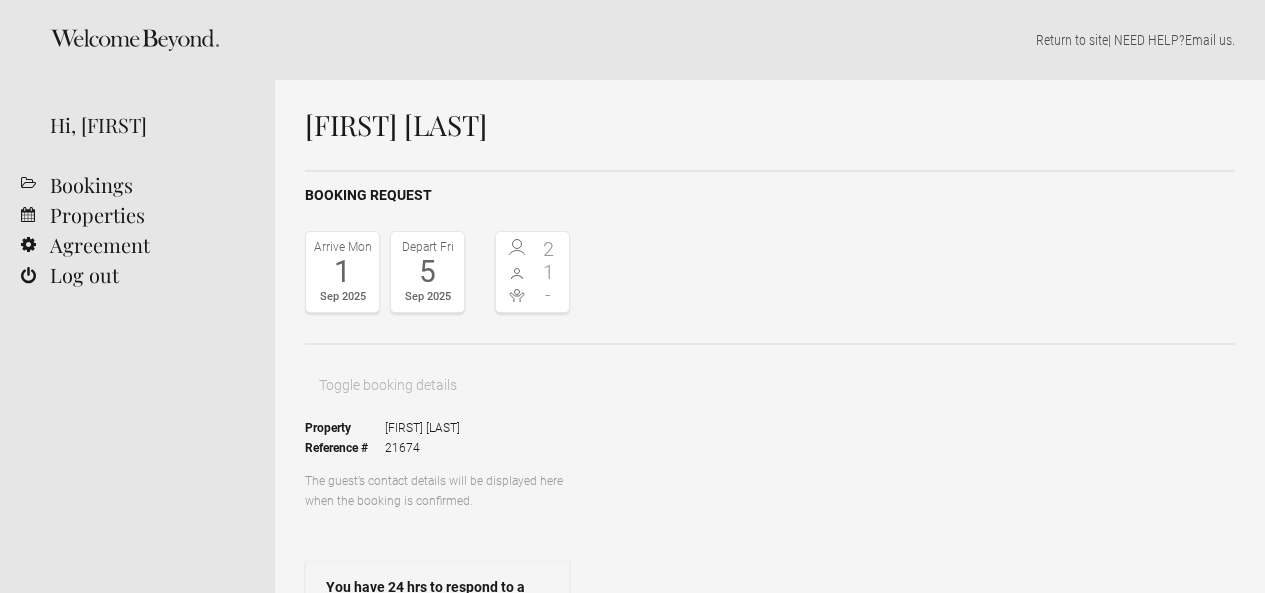 scroll, scrollTop: 0, scrollLeft: 0, axis: both 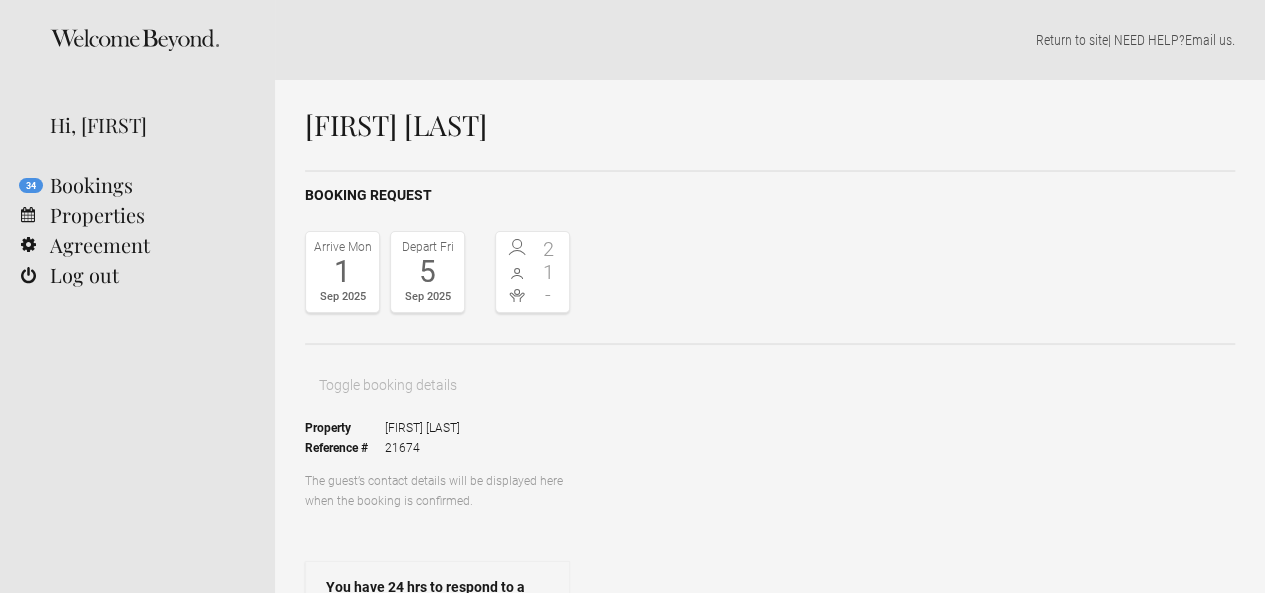 click on "[DATE] - [DATE] [YEAR] Jan Feb Mar Apr May Jun Jul Aug Sep Oct Nov Dec Clear" at bounding box center (545, 849) 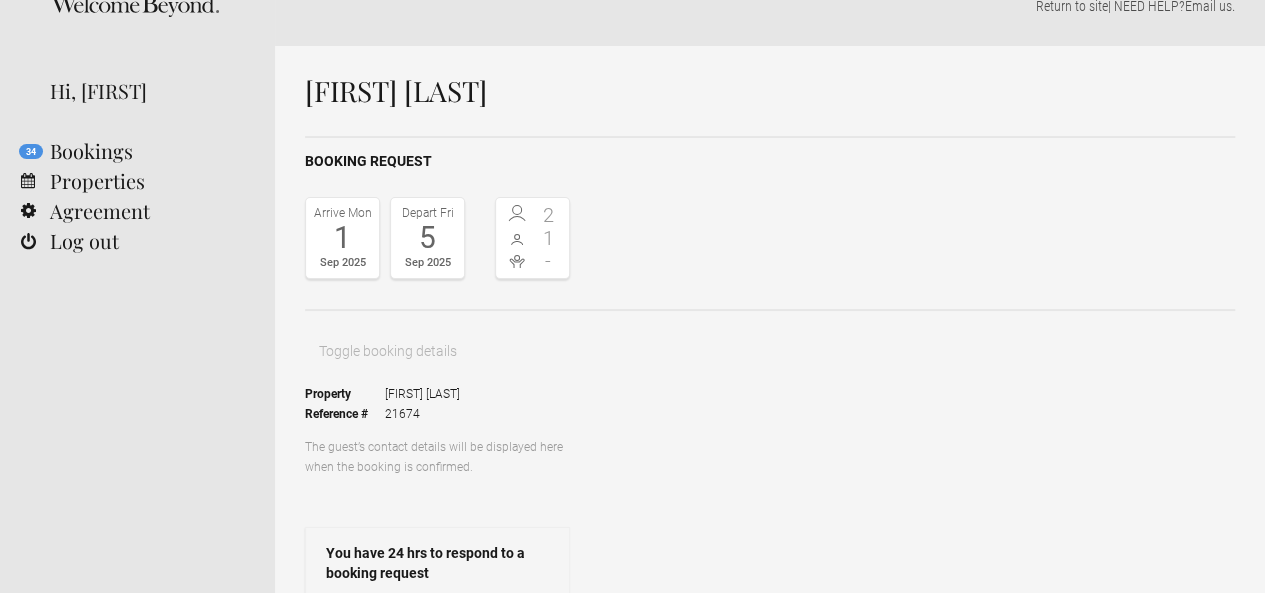 scroll, scrollTop: 31, scrollLeft: 0, axis: vertical 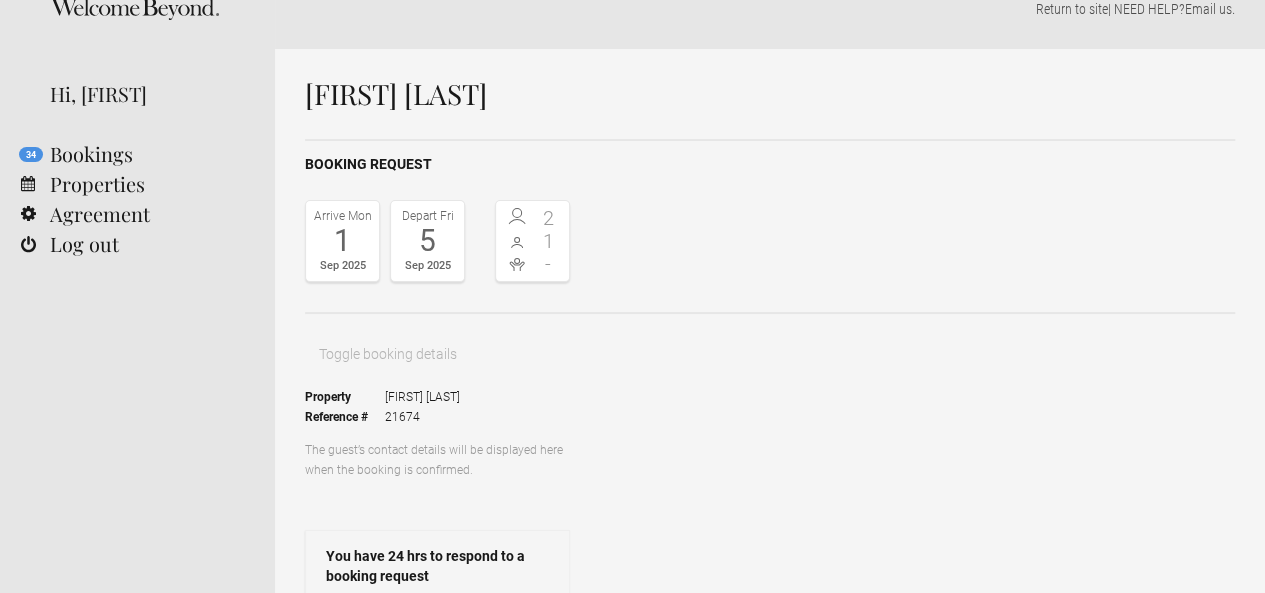 click on "House One
House Two
House Three
House Four" at bounding box center [546, 894] 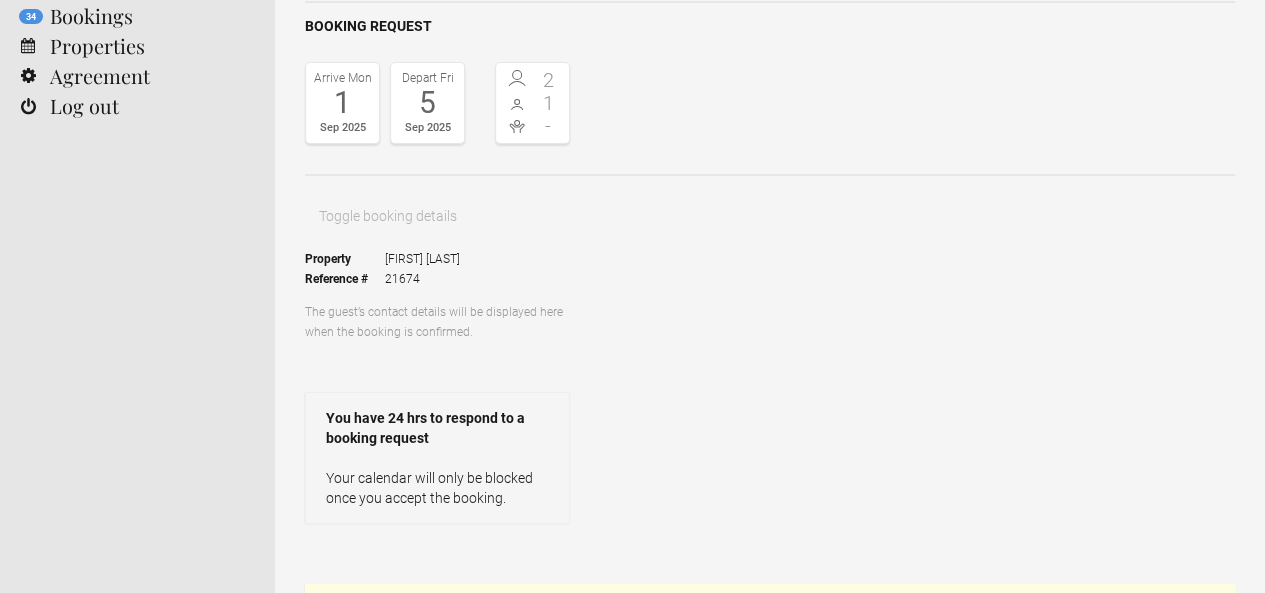 scroll, scrollTop: 167, scrollLeft: 0, axis: vertical 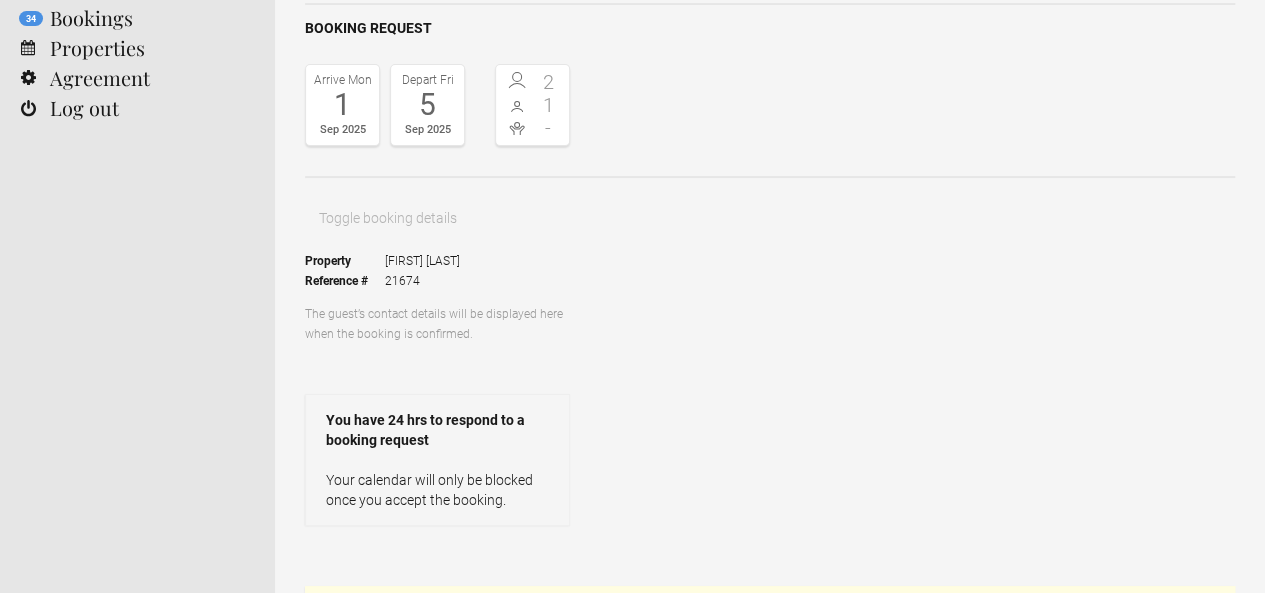 click on "24" at bounding box center [906, 808] 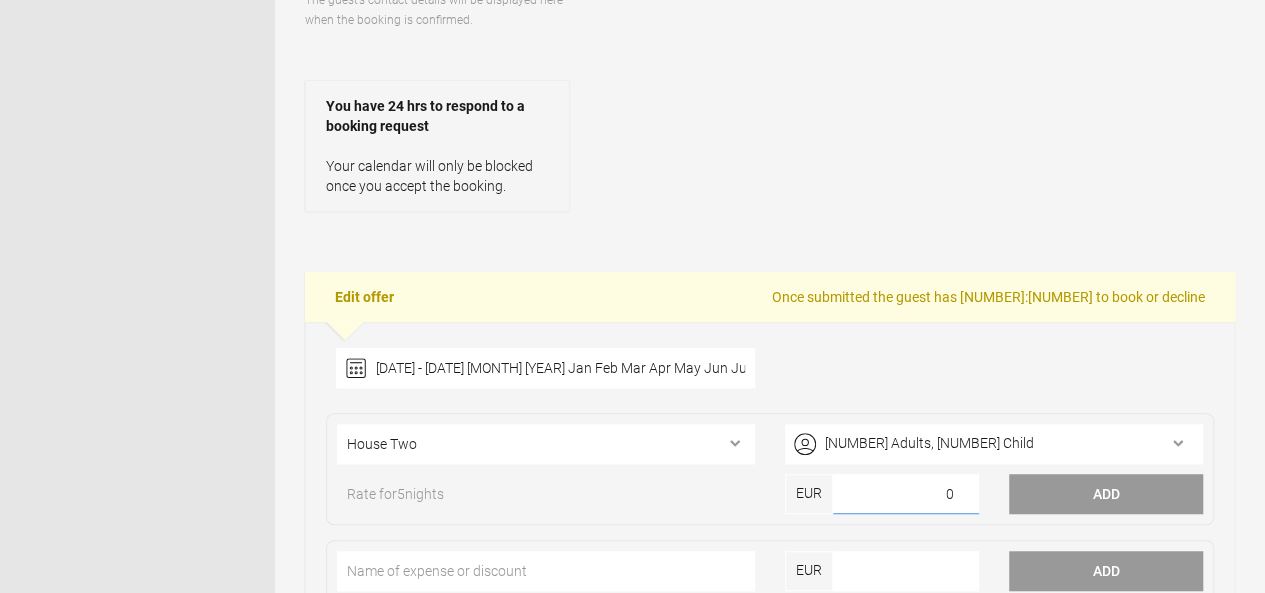 scroll, scrollTop: 482, scrollLeft: 0, axis: vertical 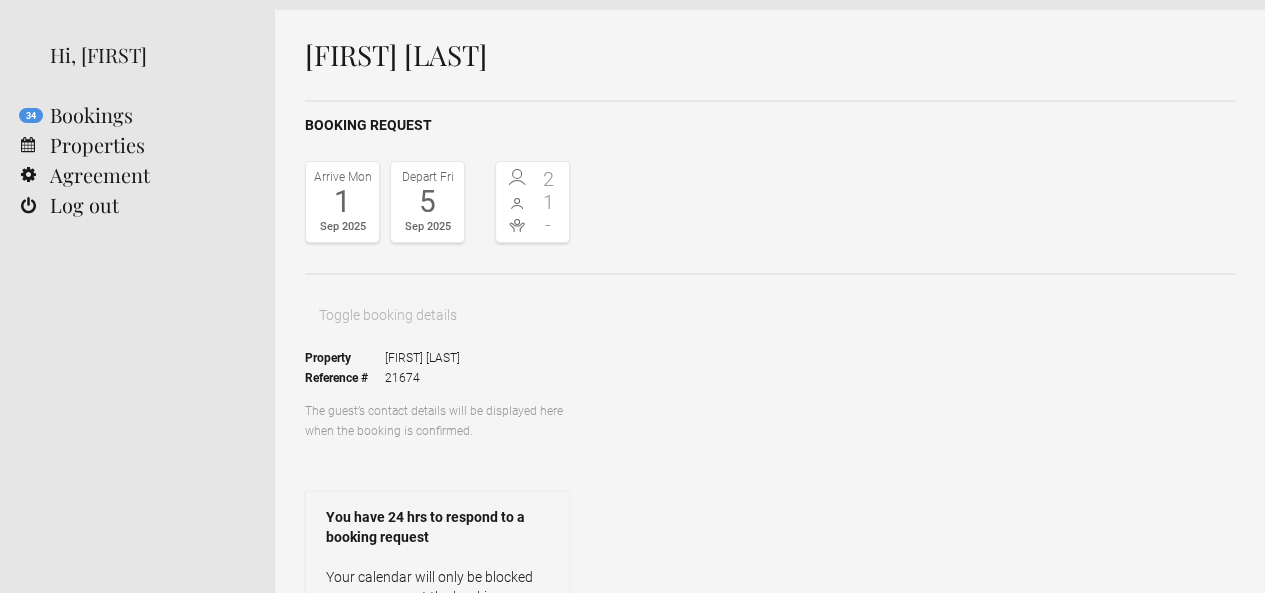 click on "[DATE] - [DATE] [MONTH] [YEAR] Jan Feb Mar Apr May Jun Jul Aug Sep Oct Nov Dec Mon Tue Wed Thu Fri Sat Sun 1 2 3 4 5 6 7 8 9 10 11 12 13 14 15 16 17 18 19 20 21 22 23 24 25 26 27 28 29 30 1 2 3 4 5 Clear" at bounding box center (545, 779) 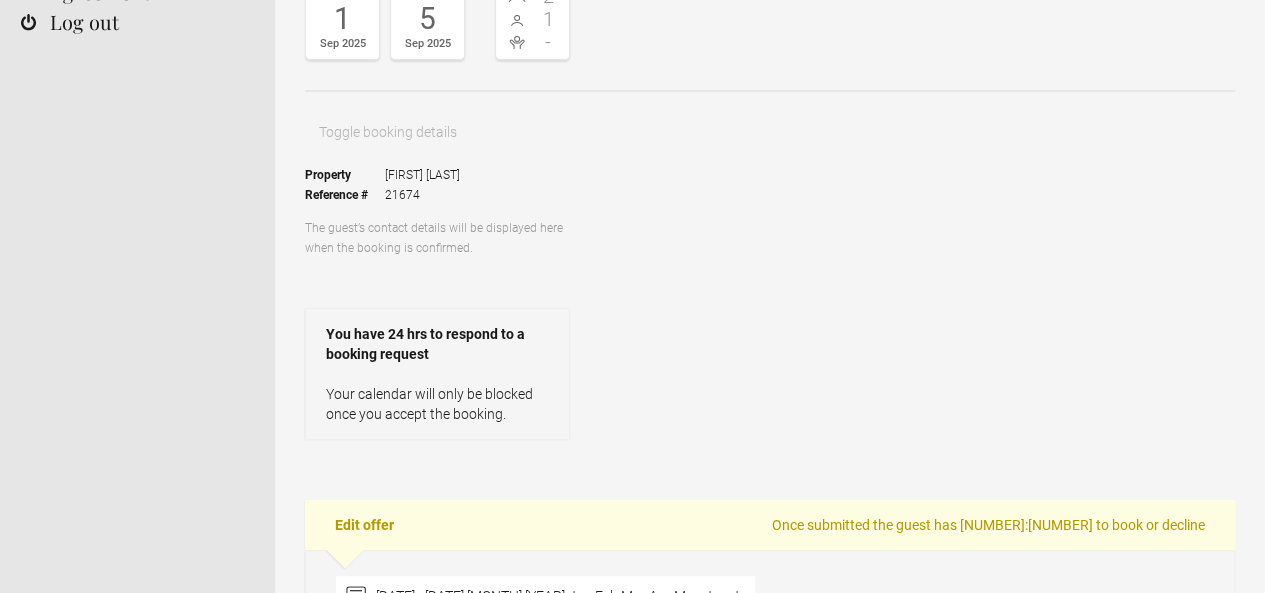 scroll, scrollTop: 254, scrollLeft: 0, axis: vertical 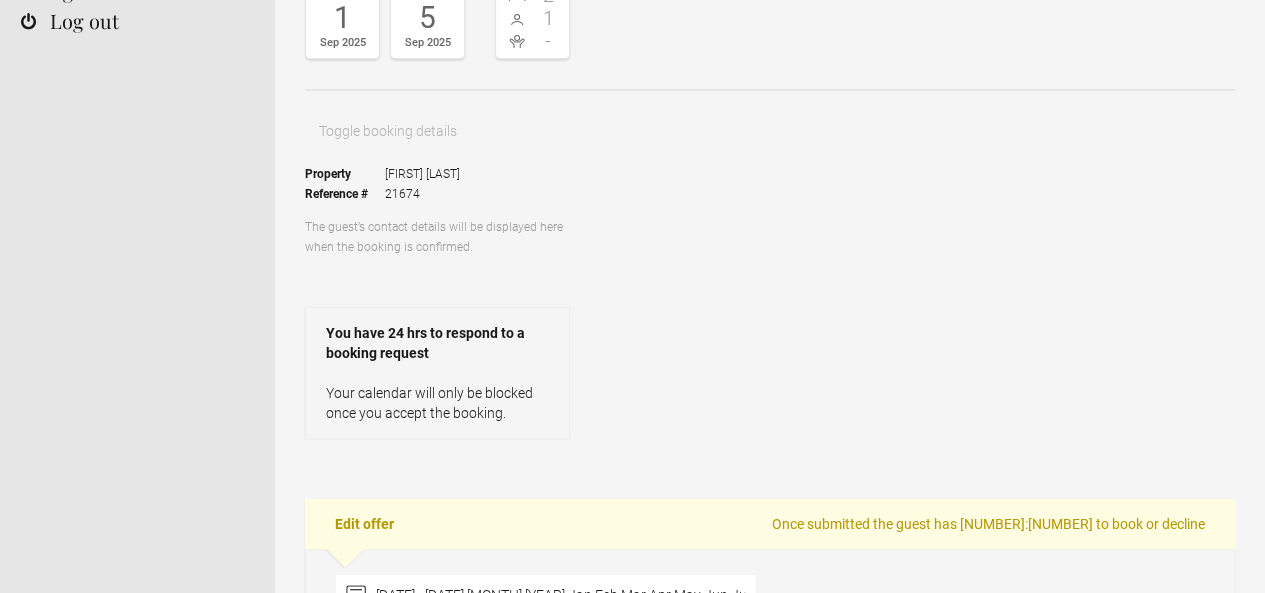 click at bounding box center (879, 1021) 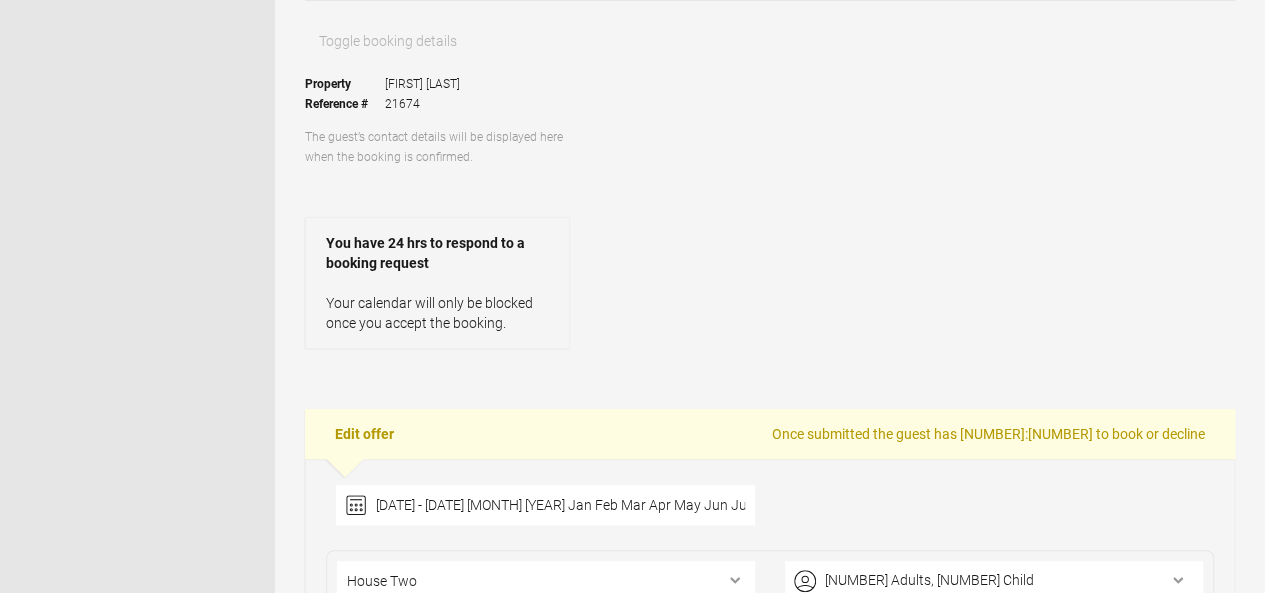 scroll, scrollTop: 340, scrollLeft: 0, axis: vertical 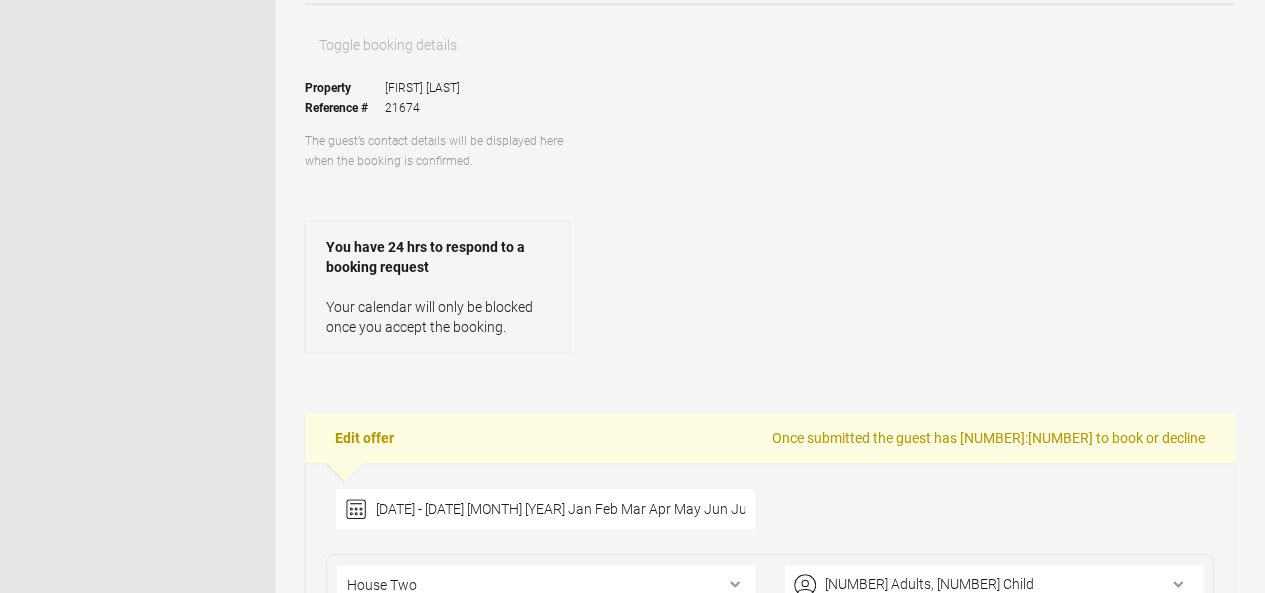 click on "€0.00" at bounding box center [831, 934] 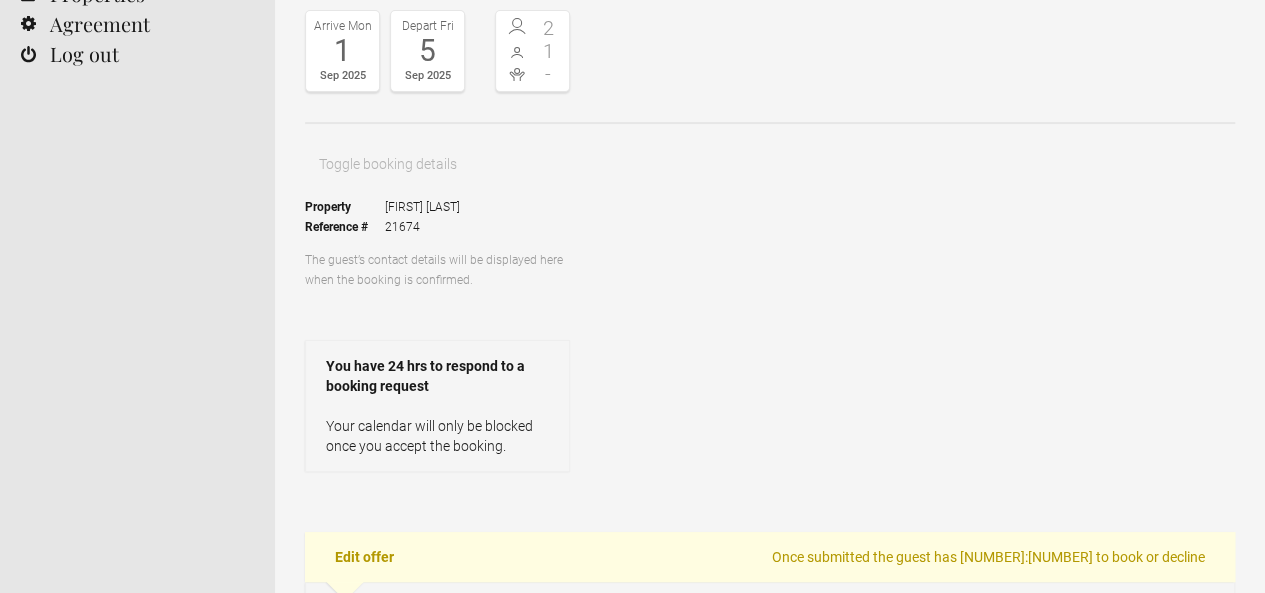 scroll, scrollTop: 220, scrollLeft: 0, axis: vertical 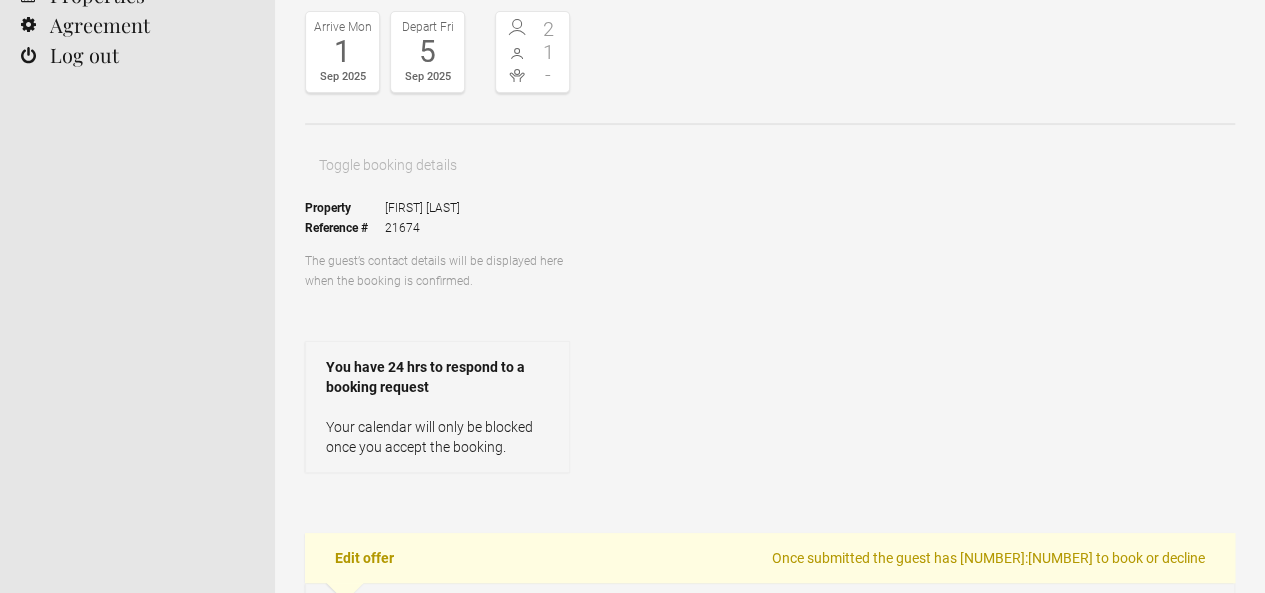 click on "16" at bounding box center (906, 755) 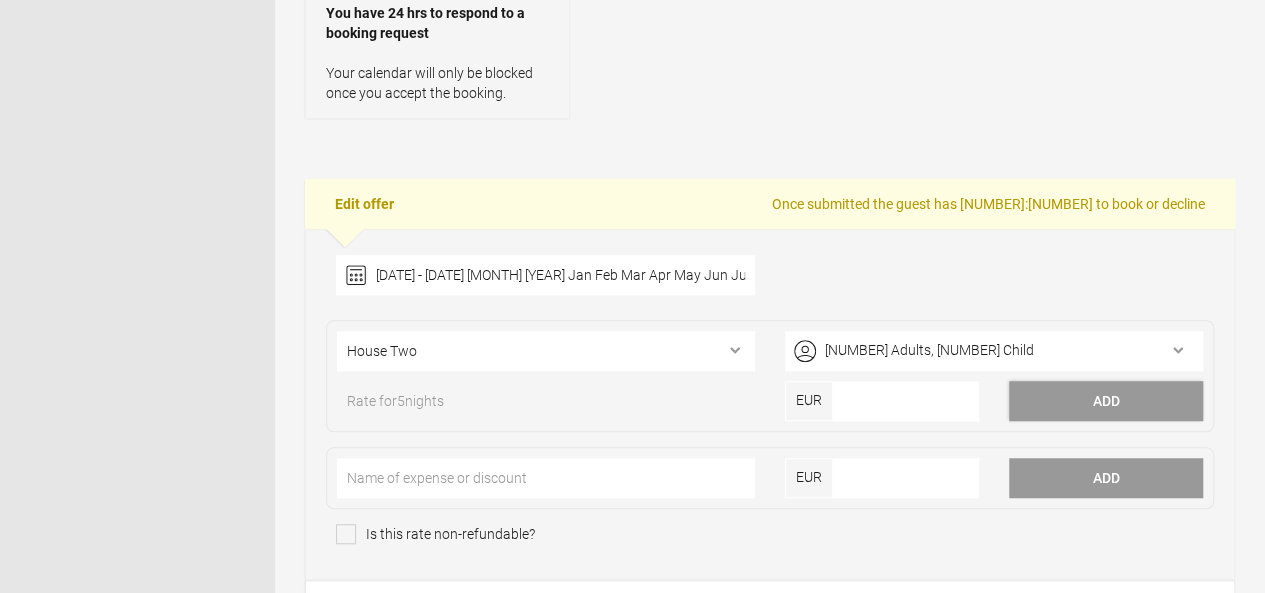 scroll, scrollTop: 581, scrollLeft: 0, axis: vertical 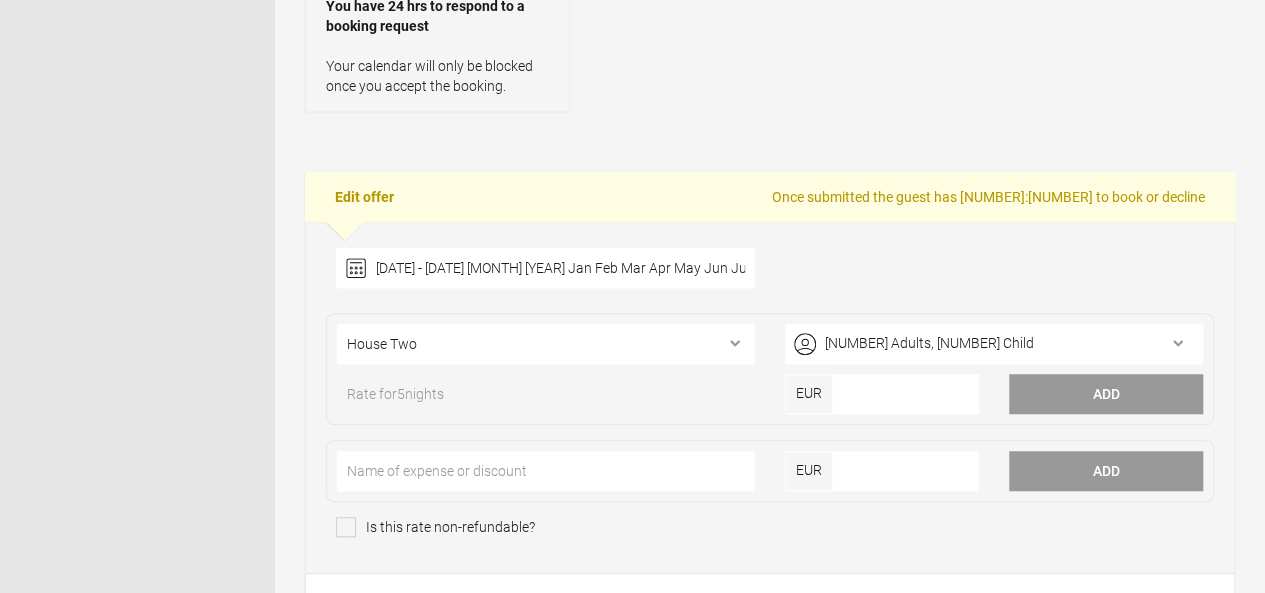 click on "Extra charges payable at the property: Overnight stay tax currently Euro [NUMBER], [NUMBER] per house/per night" at bounding box center [770, 871] 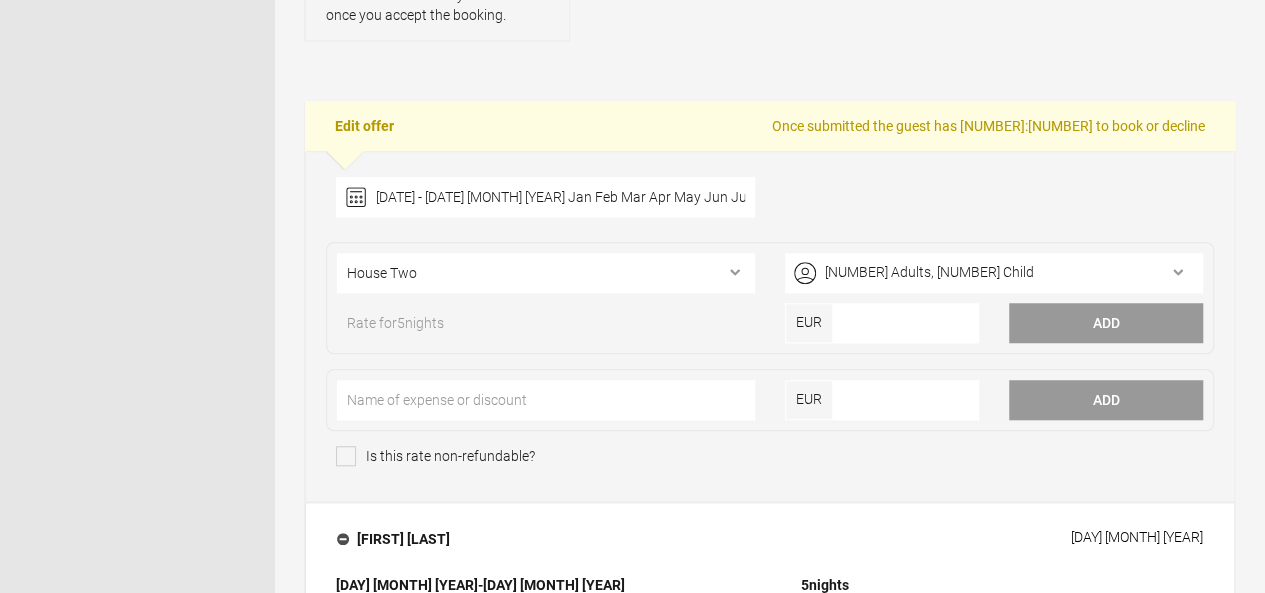 scroll, scrollTop: 654, scrollLeft: 0, axis: vertical 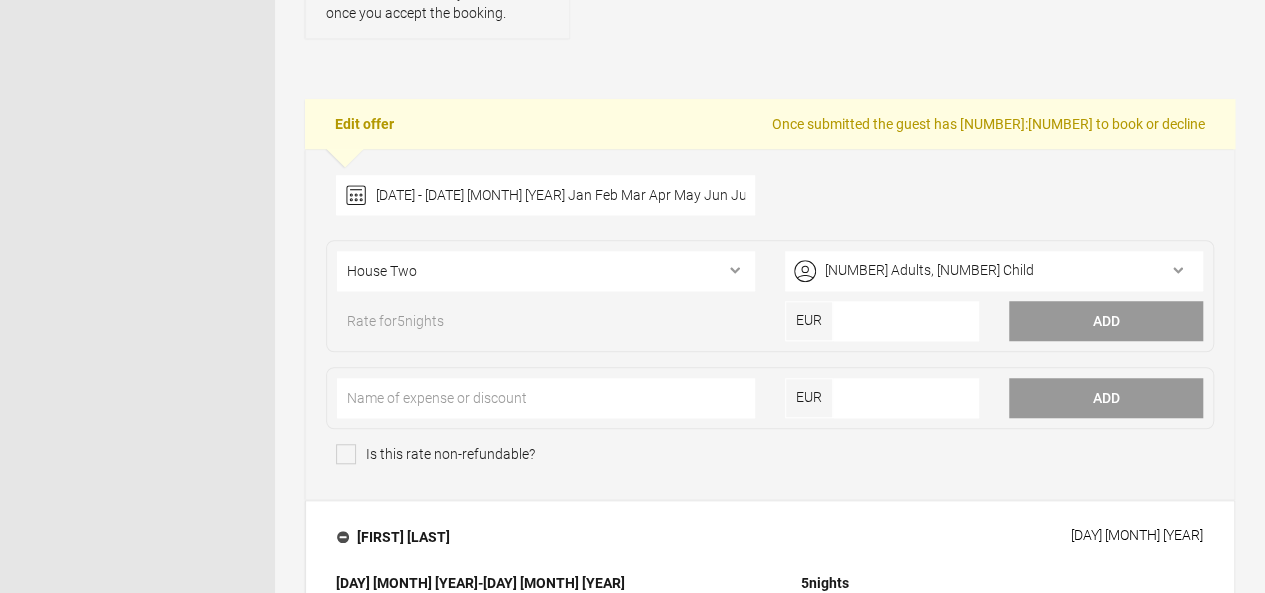 click on "Resend Offer" at bounding box center (412, 1028) 